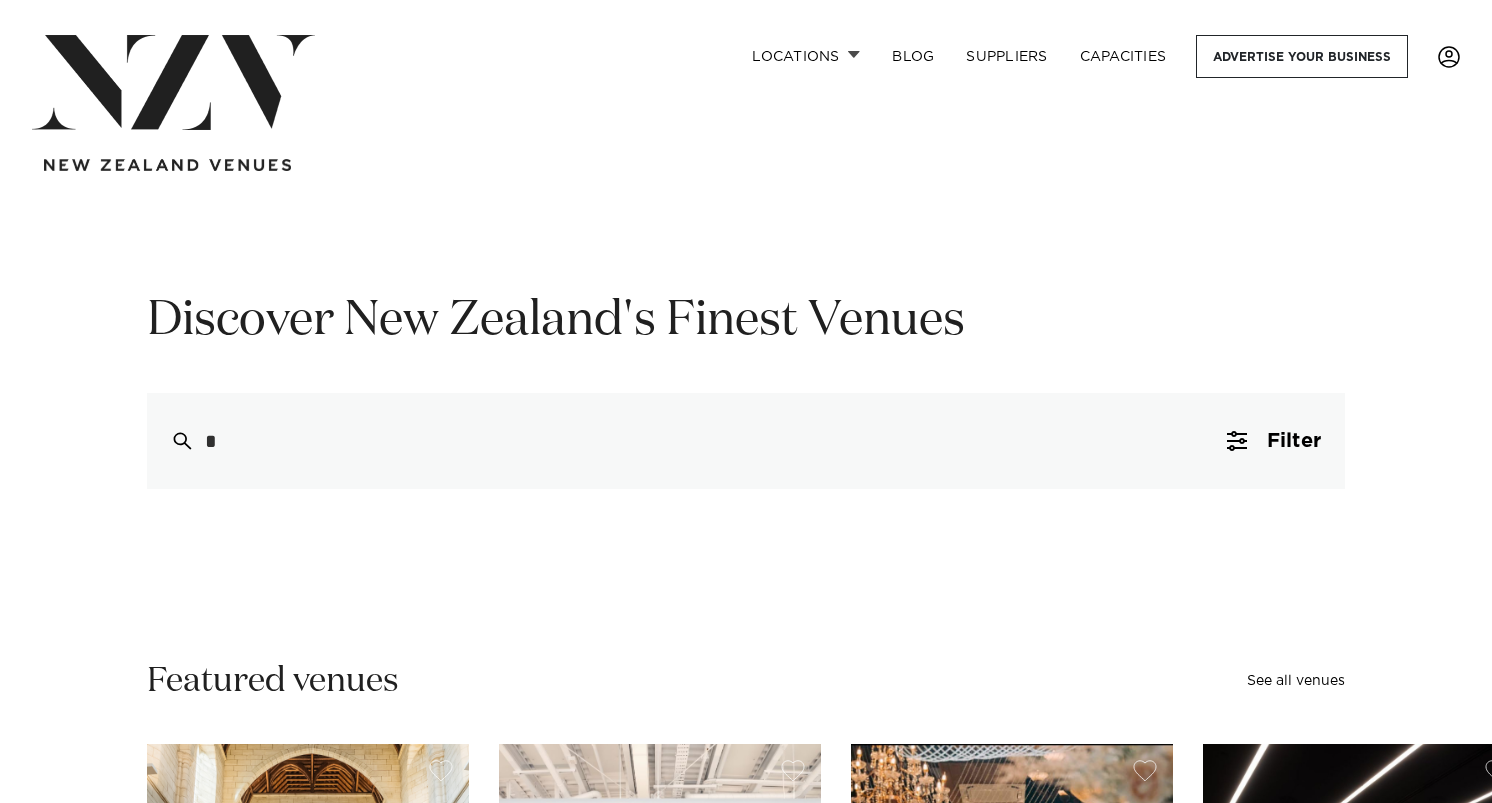 scroll, scrollTop: 0, scrollLeft: 0, axis: both 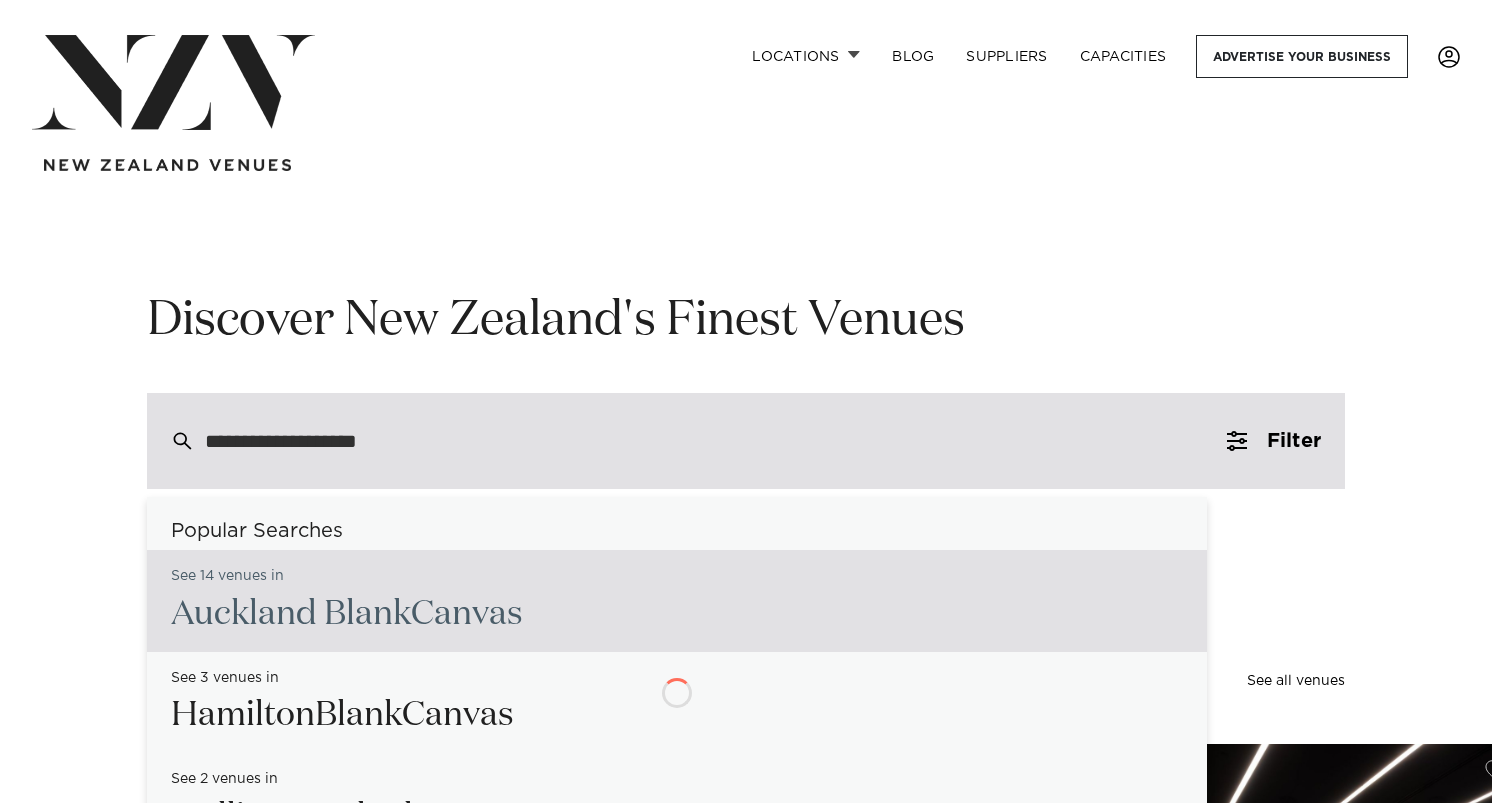type on "**********" 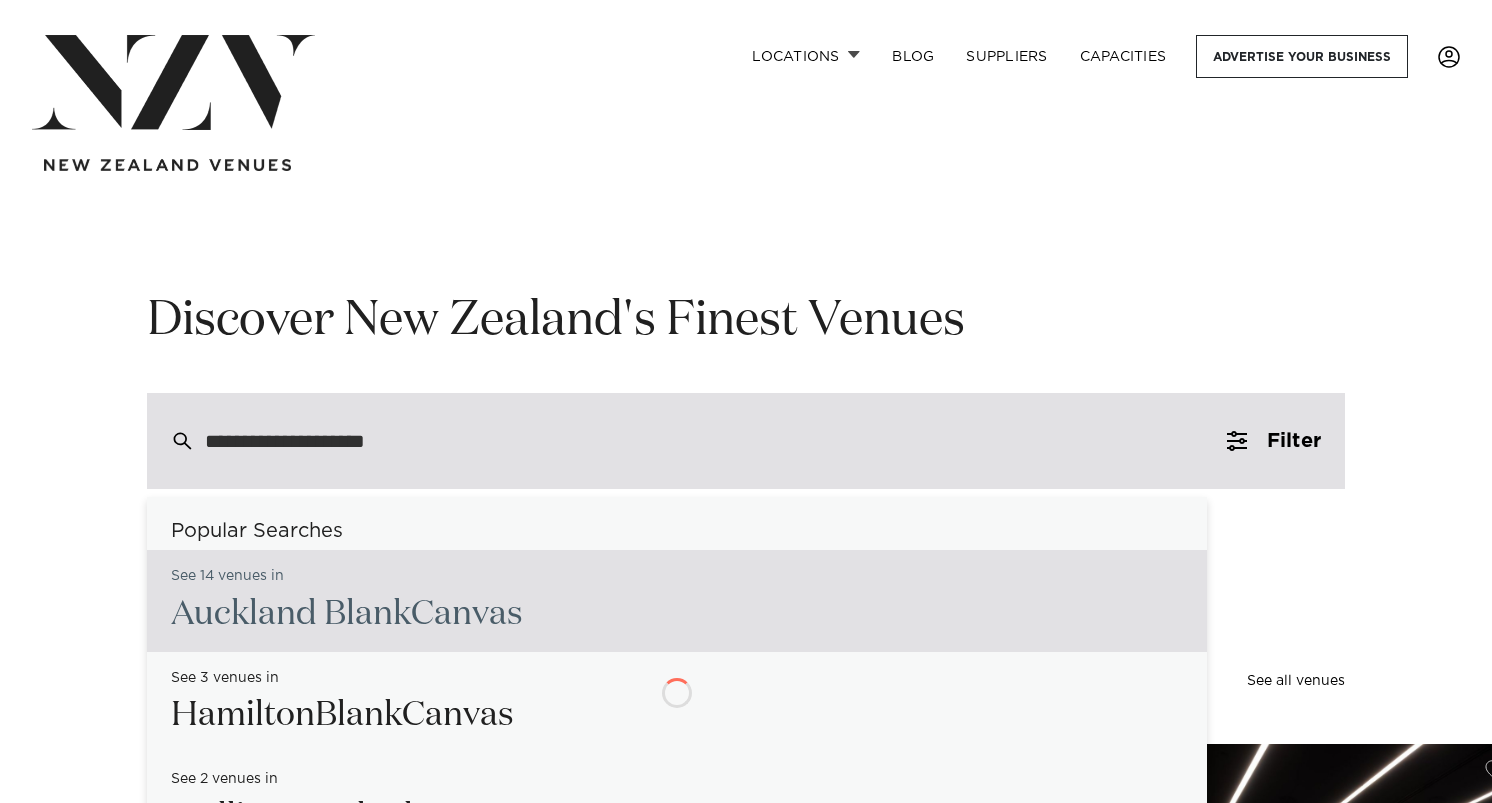 type on "**********" 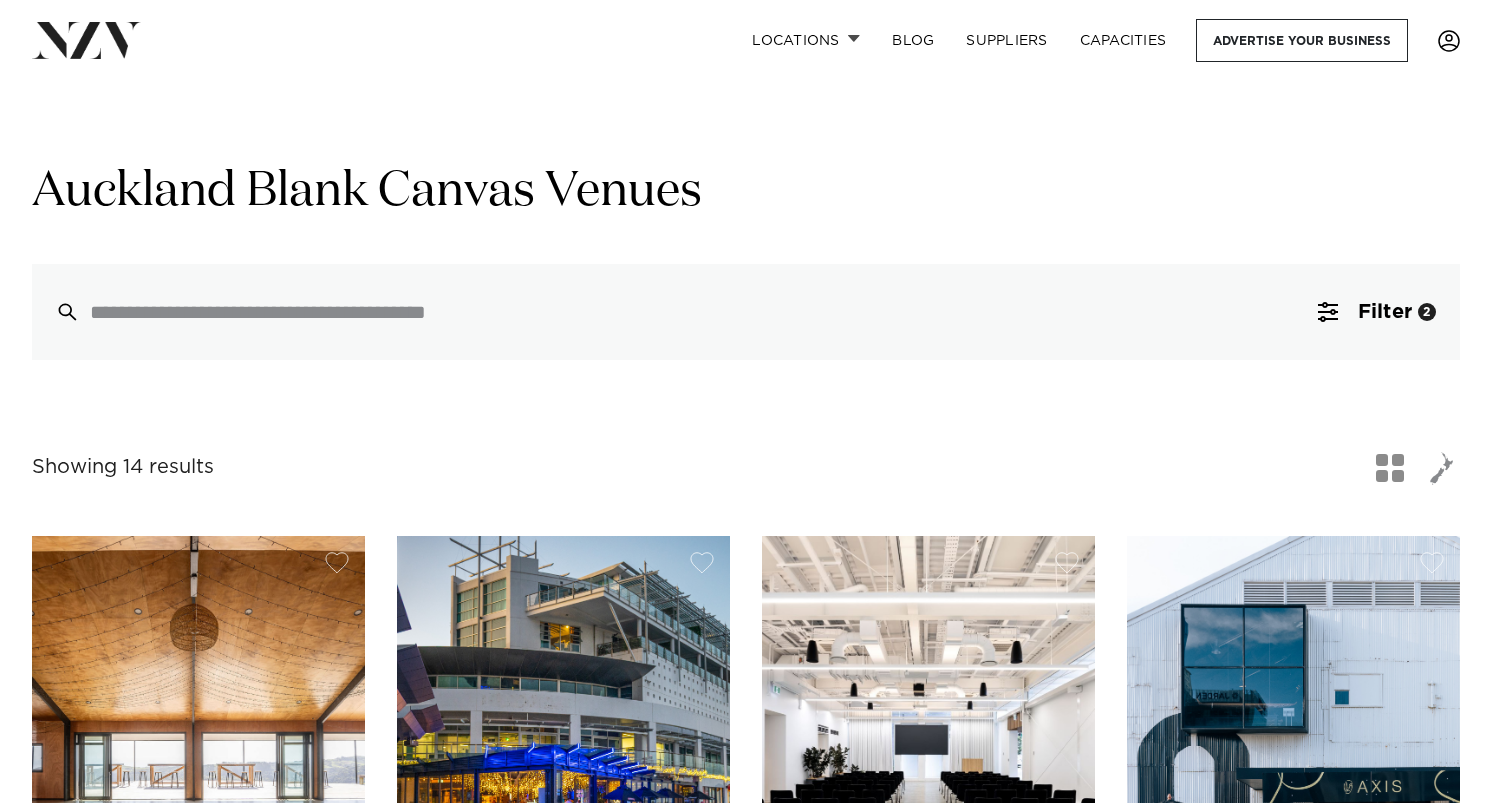 scroll, scrollTop: 0, scrollLeft: 0, axis: both 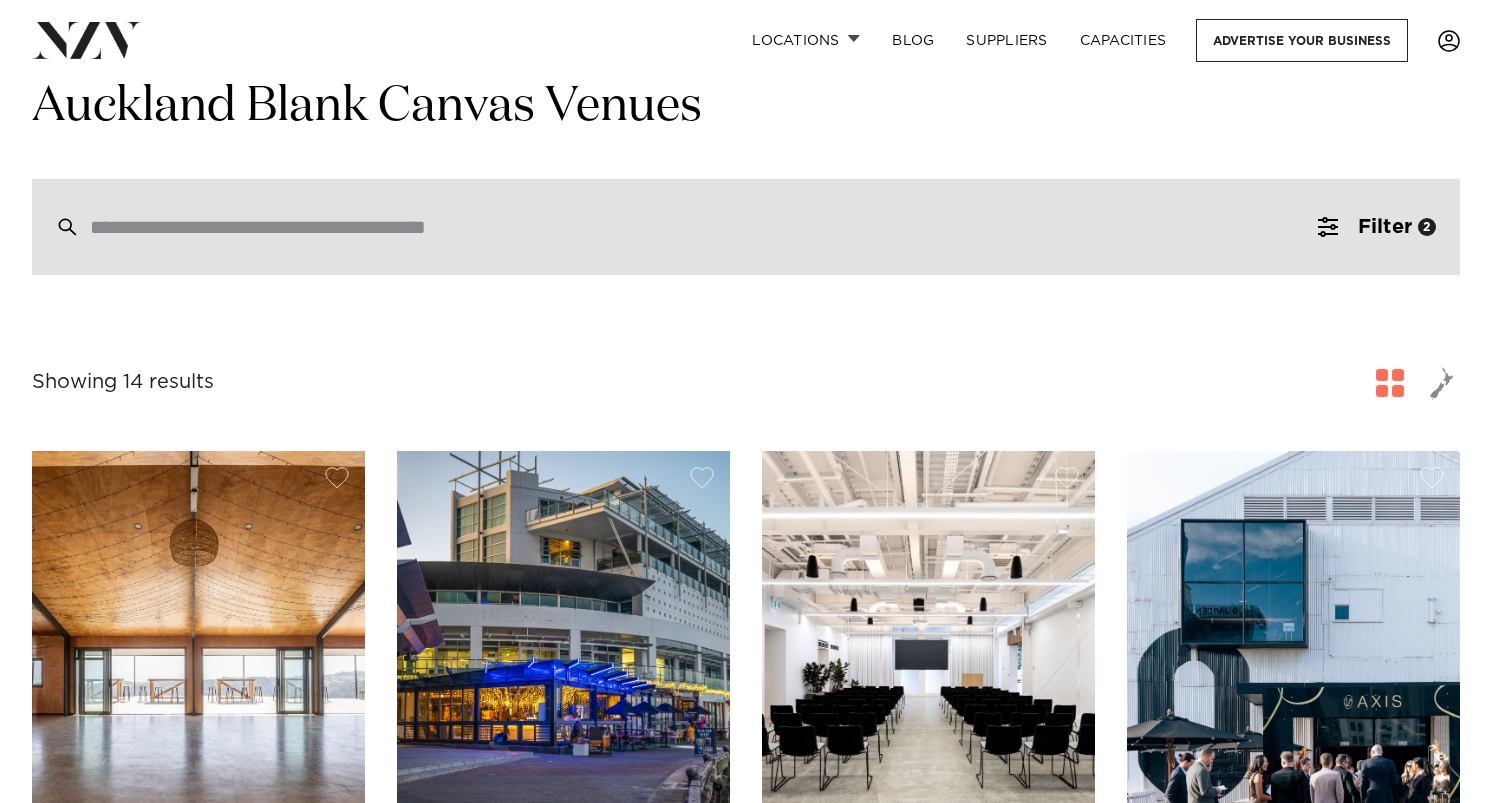 click at bounding box center [703, 227] 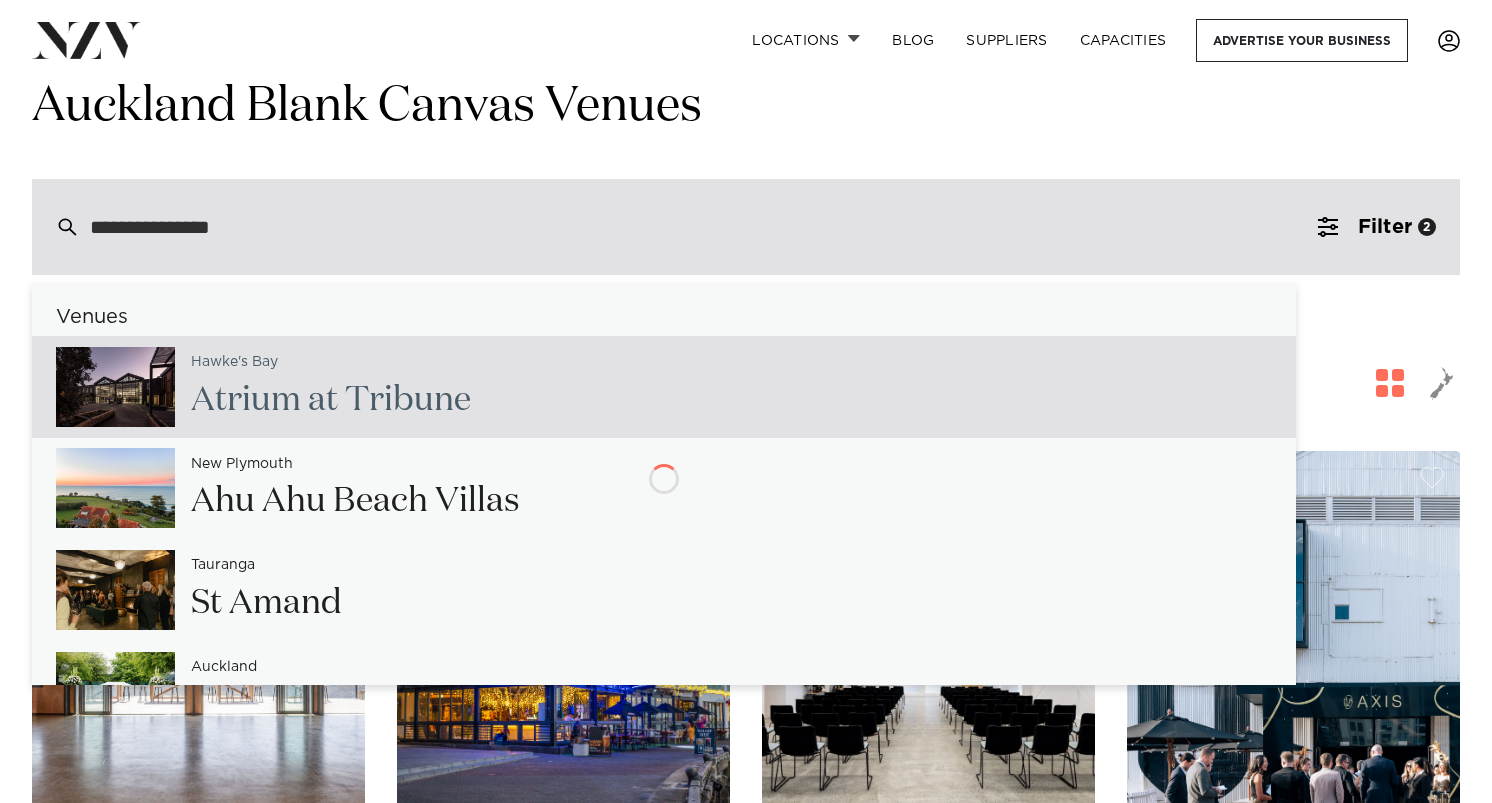 type on "**********" 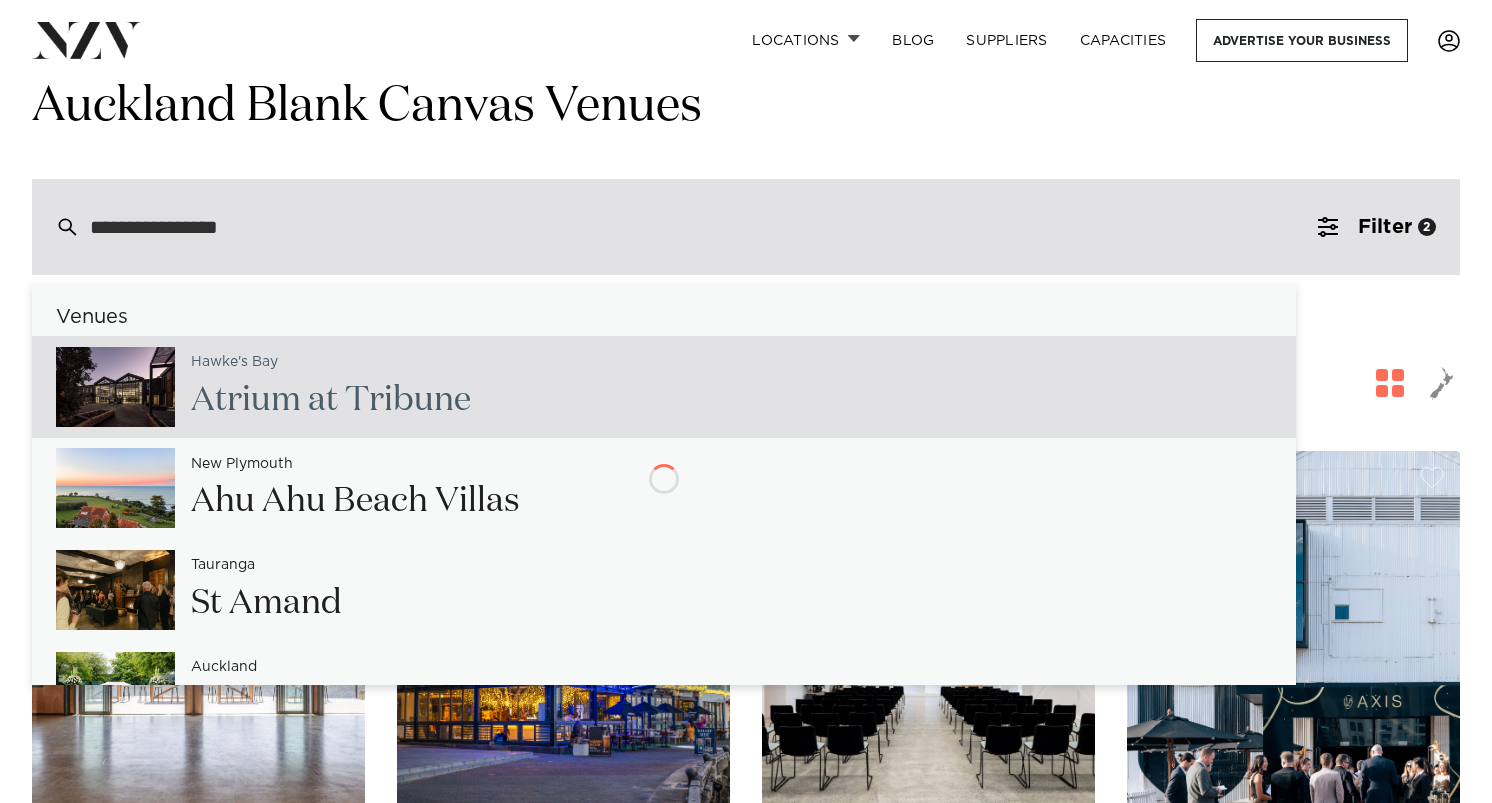 type on "**********" 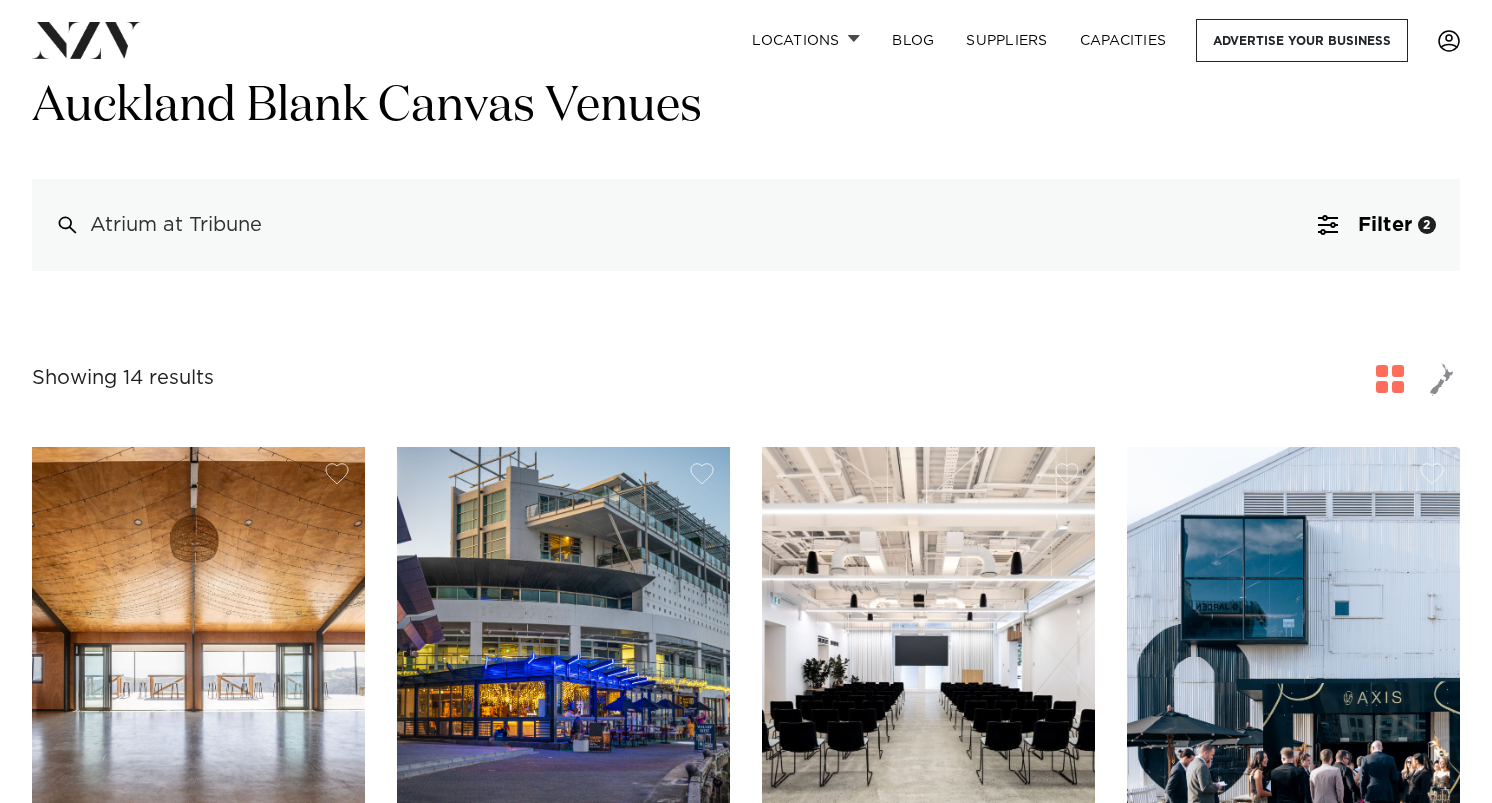 drag, startPoint x: 300, startPoint y: 223, endPoint x: -77, endPoint y: 208, distance: 377.29828 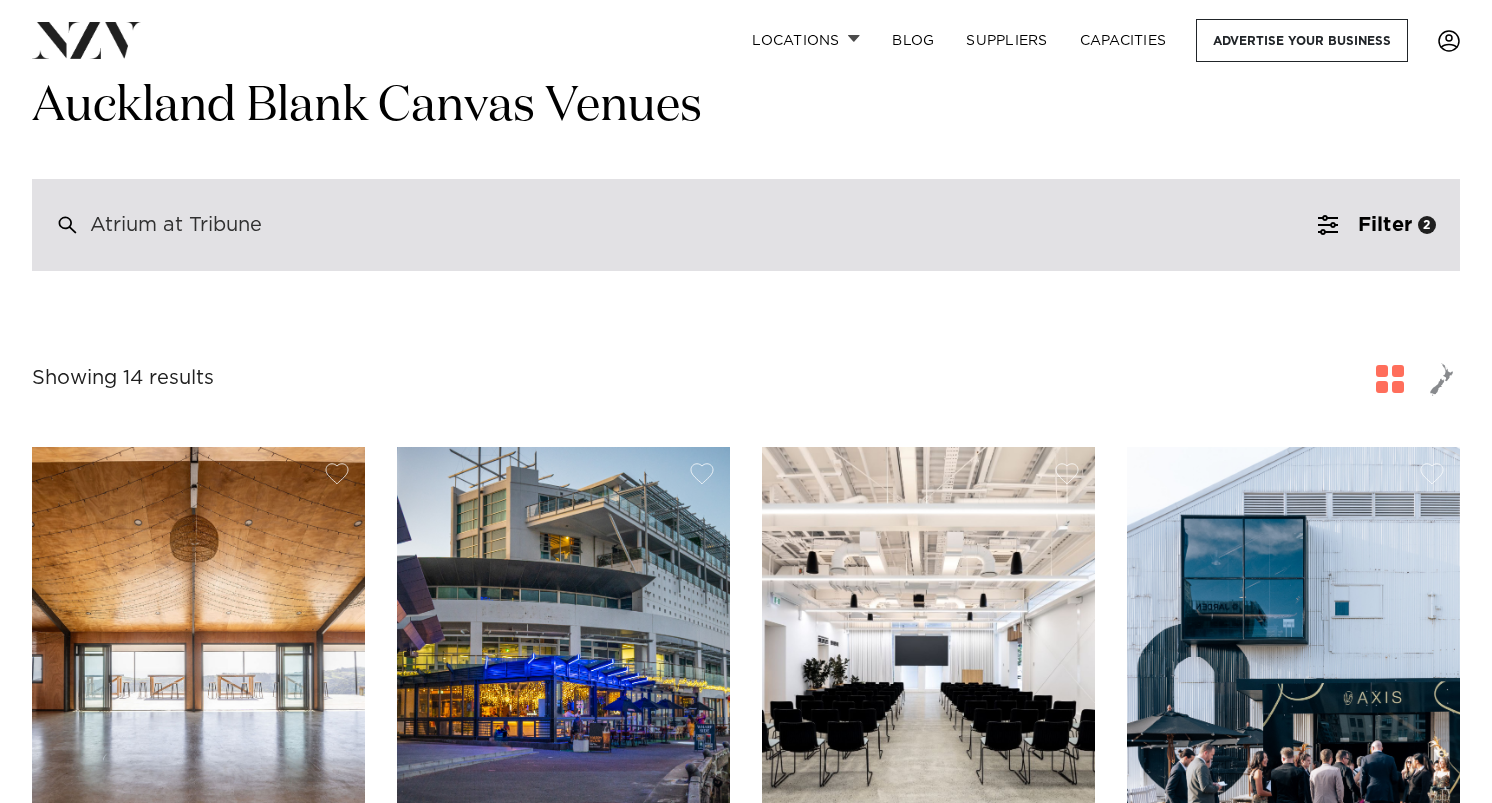 click on "Atrium at Tribune" at bounding box center [176, 225] 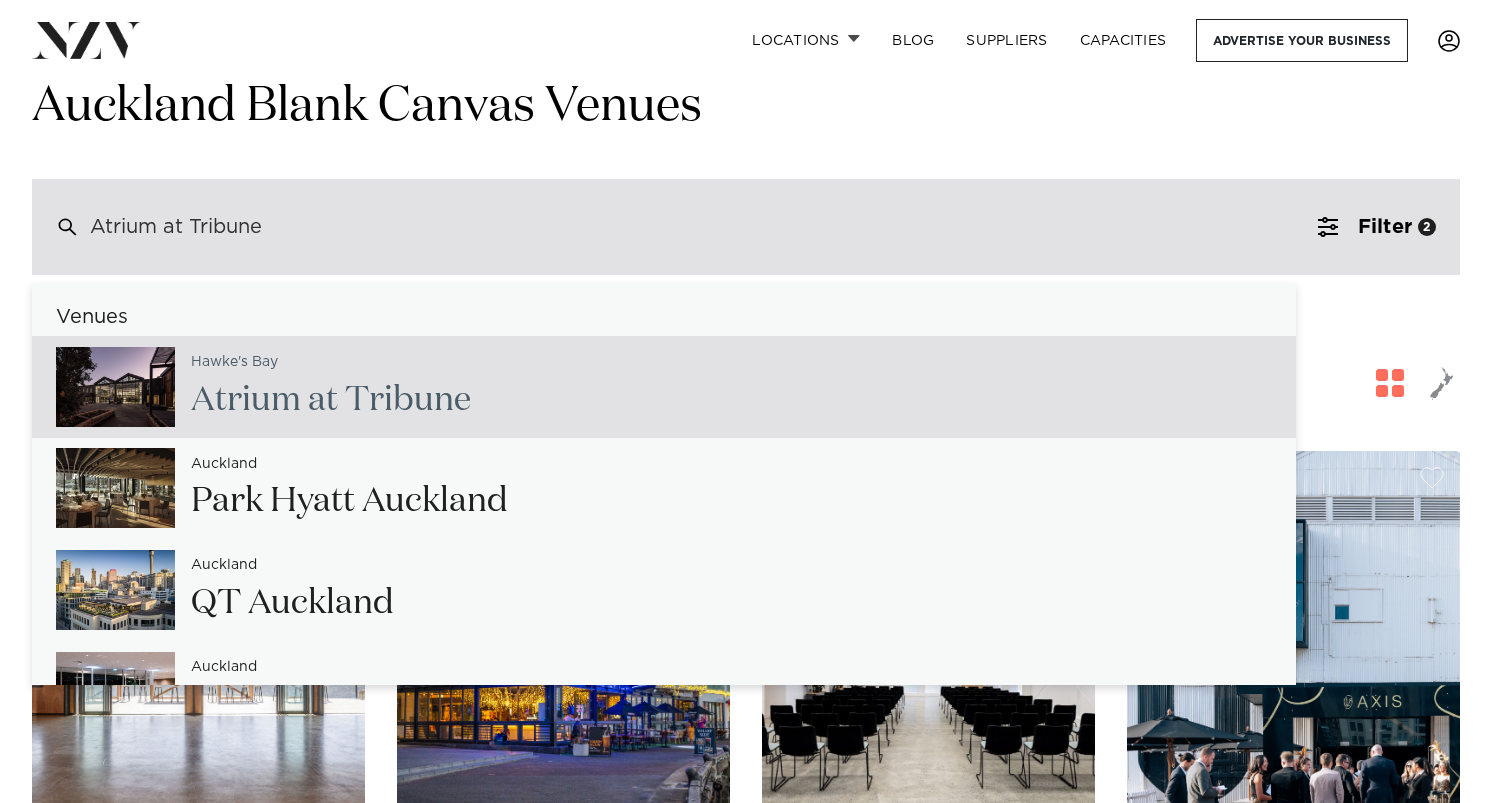 click on "Atrium at Tribune" at bounding box center [176, 227] 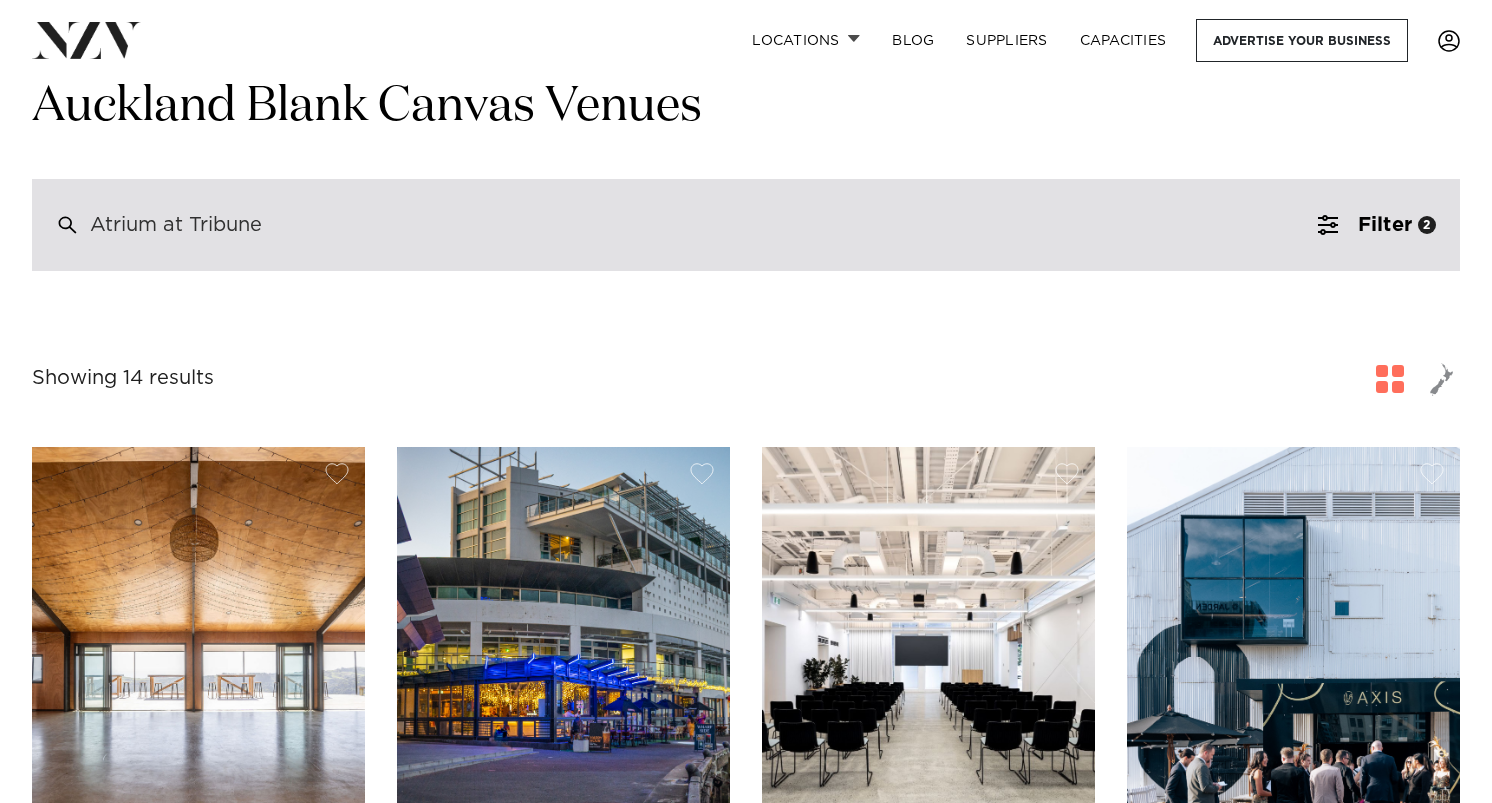 click on "Atrium at Tribune" at bounding box center (176, 225) 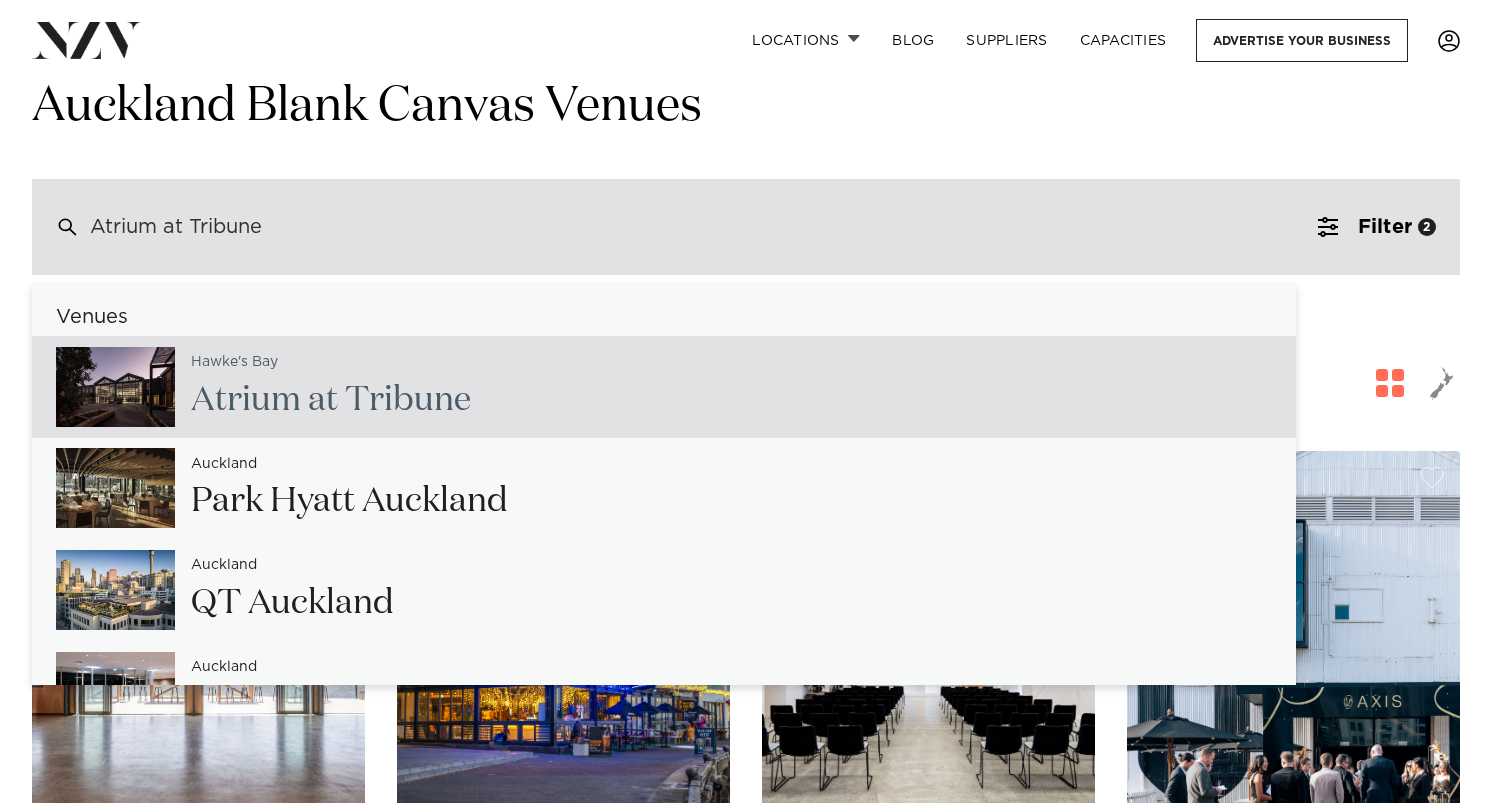 click on "Atrium at Tribune" at bounding box center [176, 227] 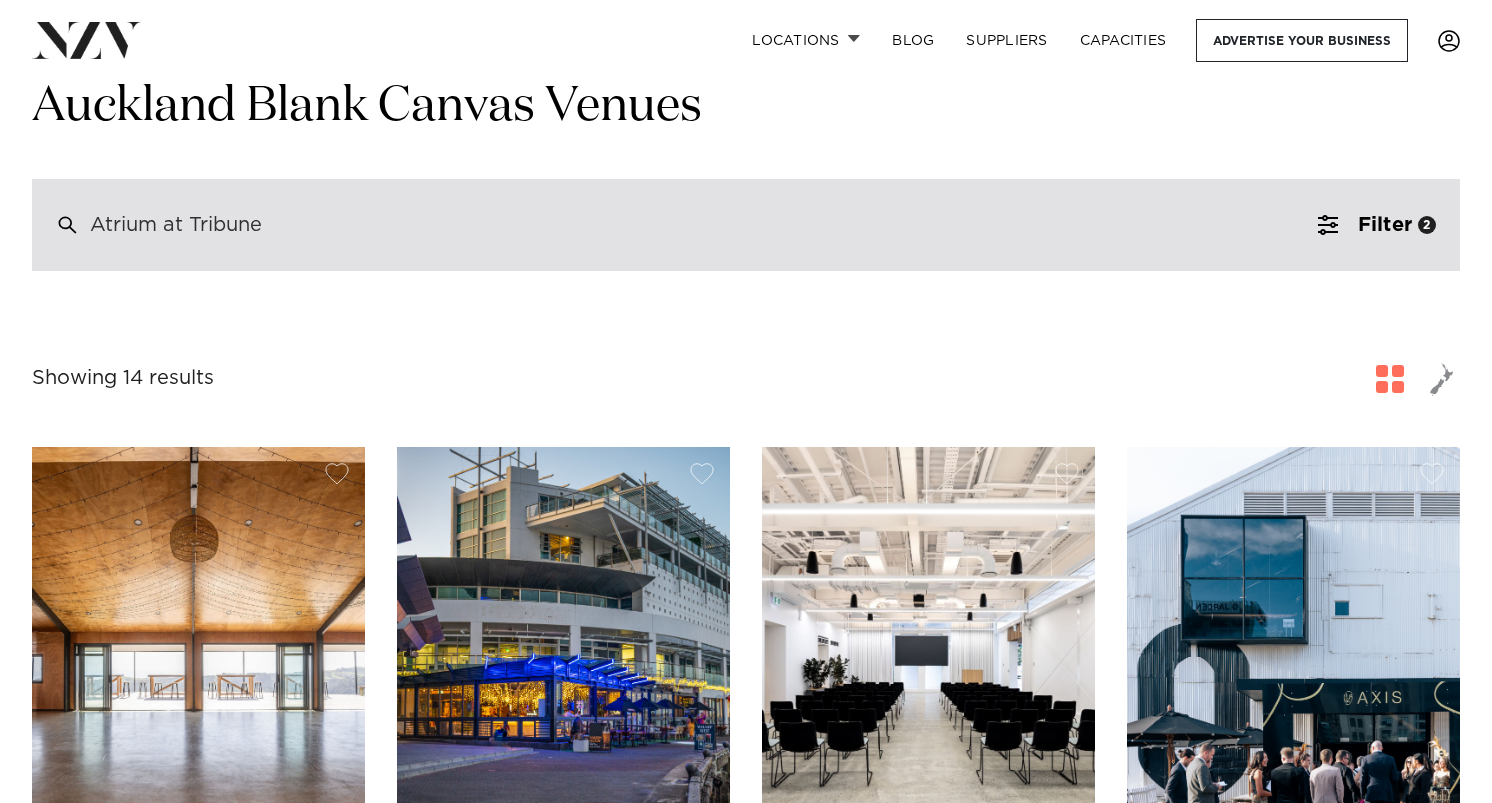 click on "Atrium at Tribune" at bounding box center [176, 225] 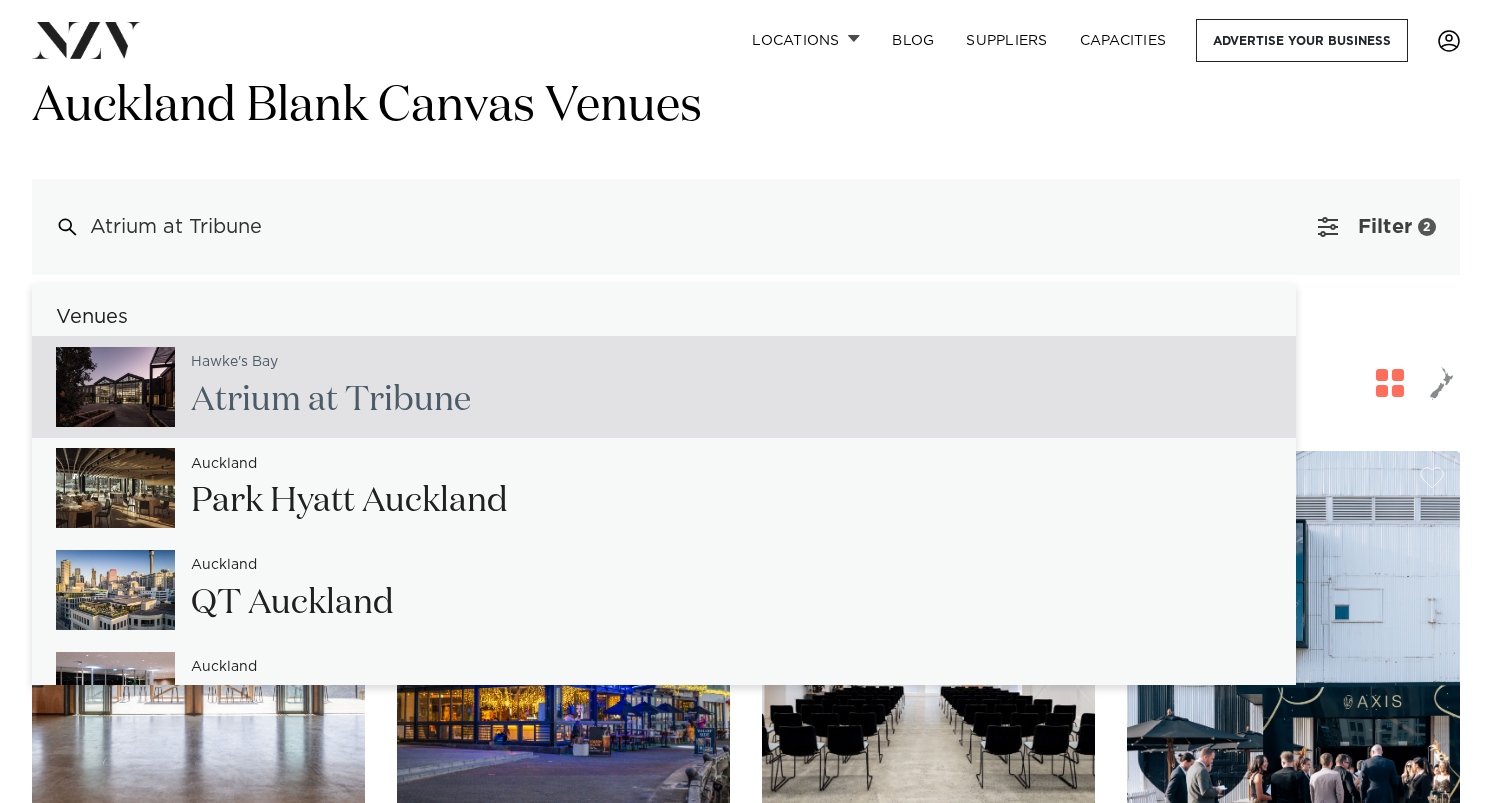 click on "Filter 2" at bounding box center (1377, 227) 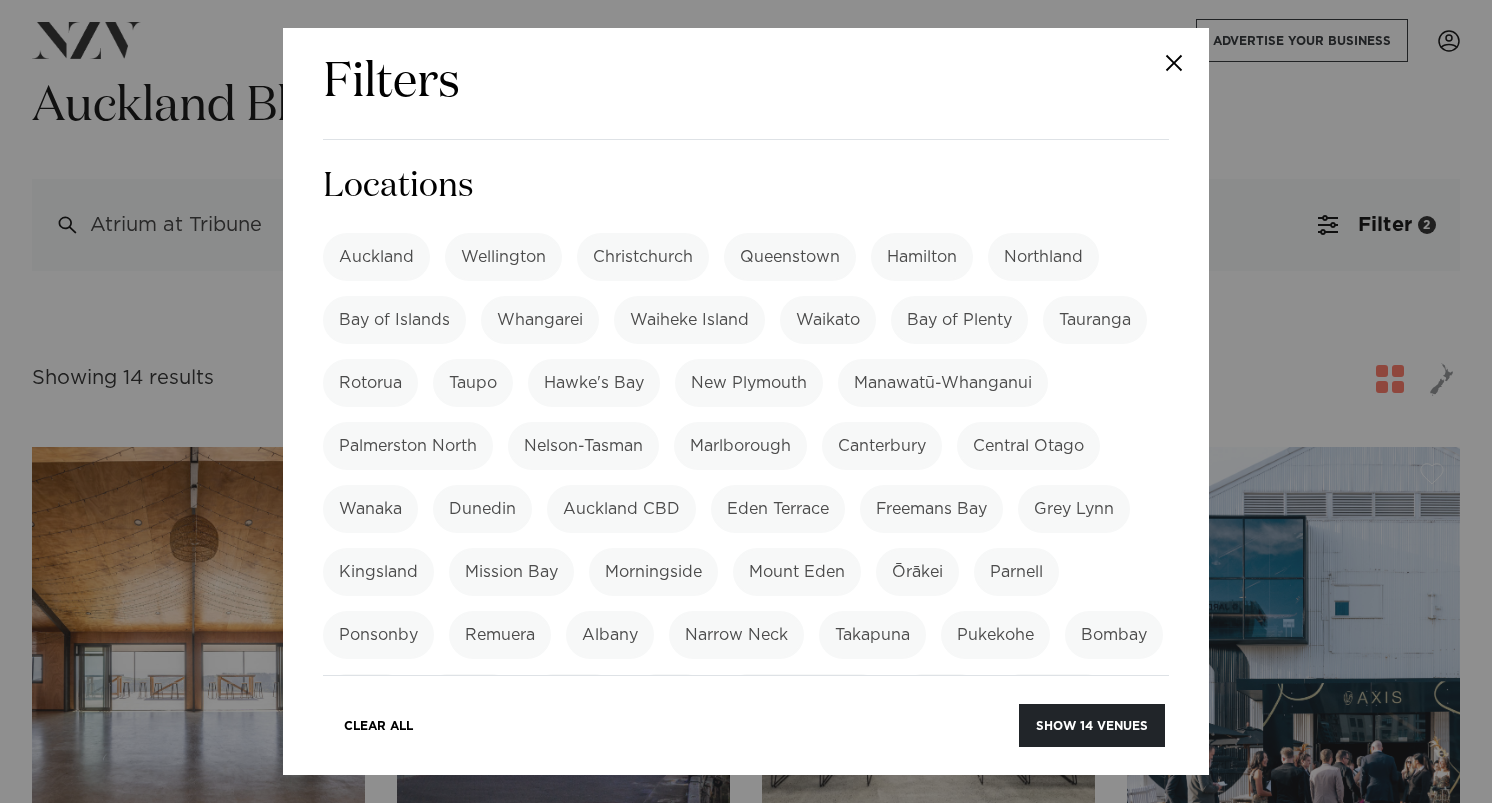 click on "Auckland" at bounding box center [376, 257] 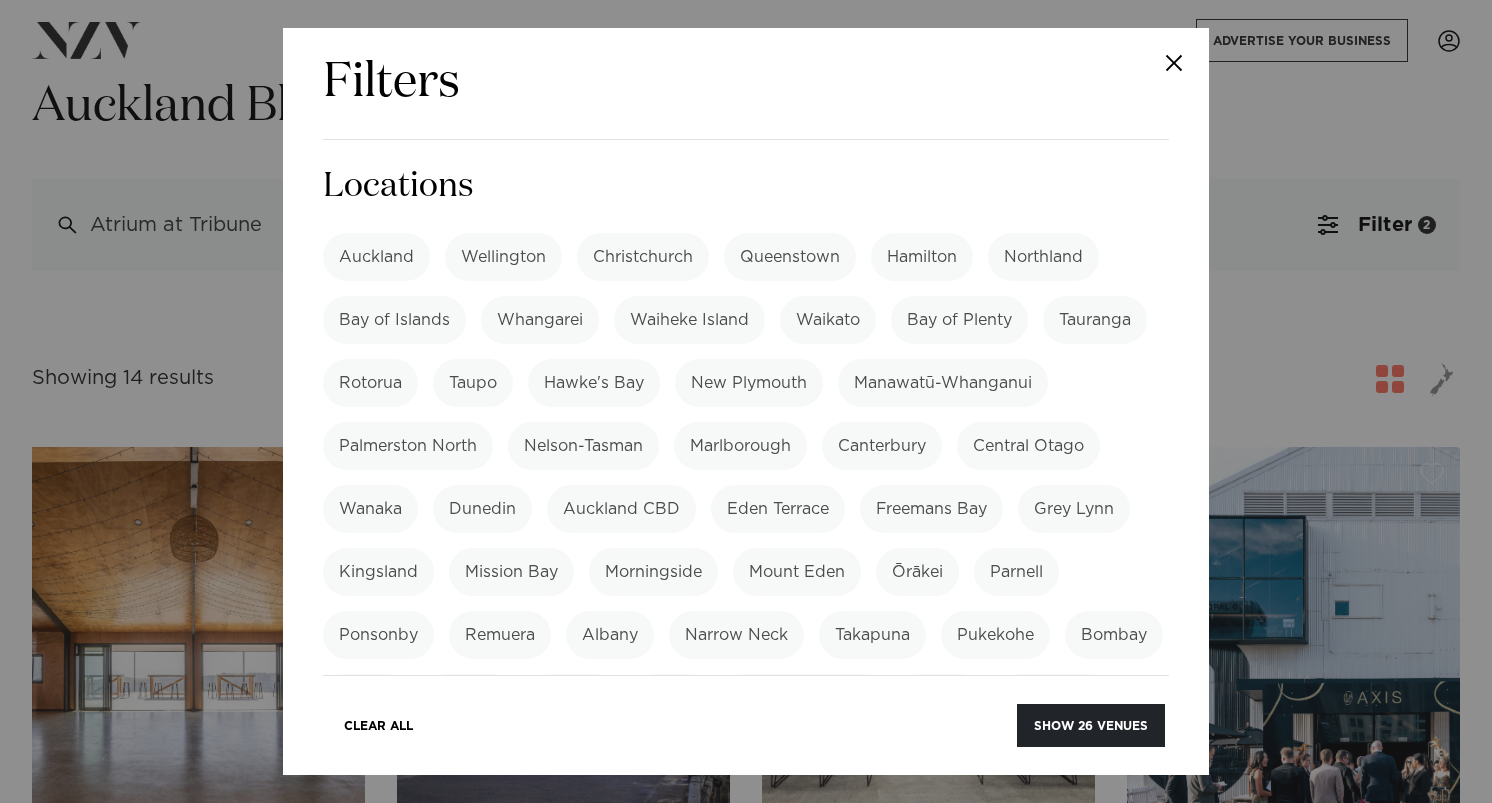 click on "Auckland" at bounding box center [376, 257] 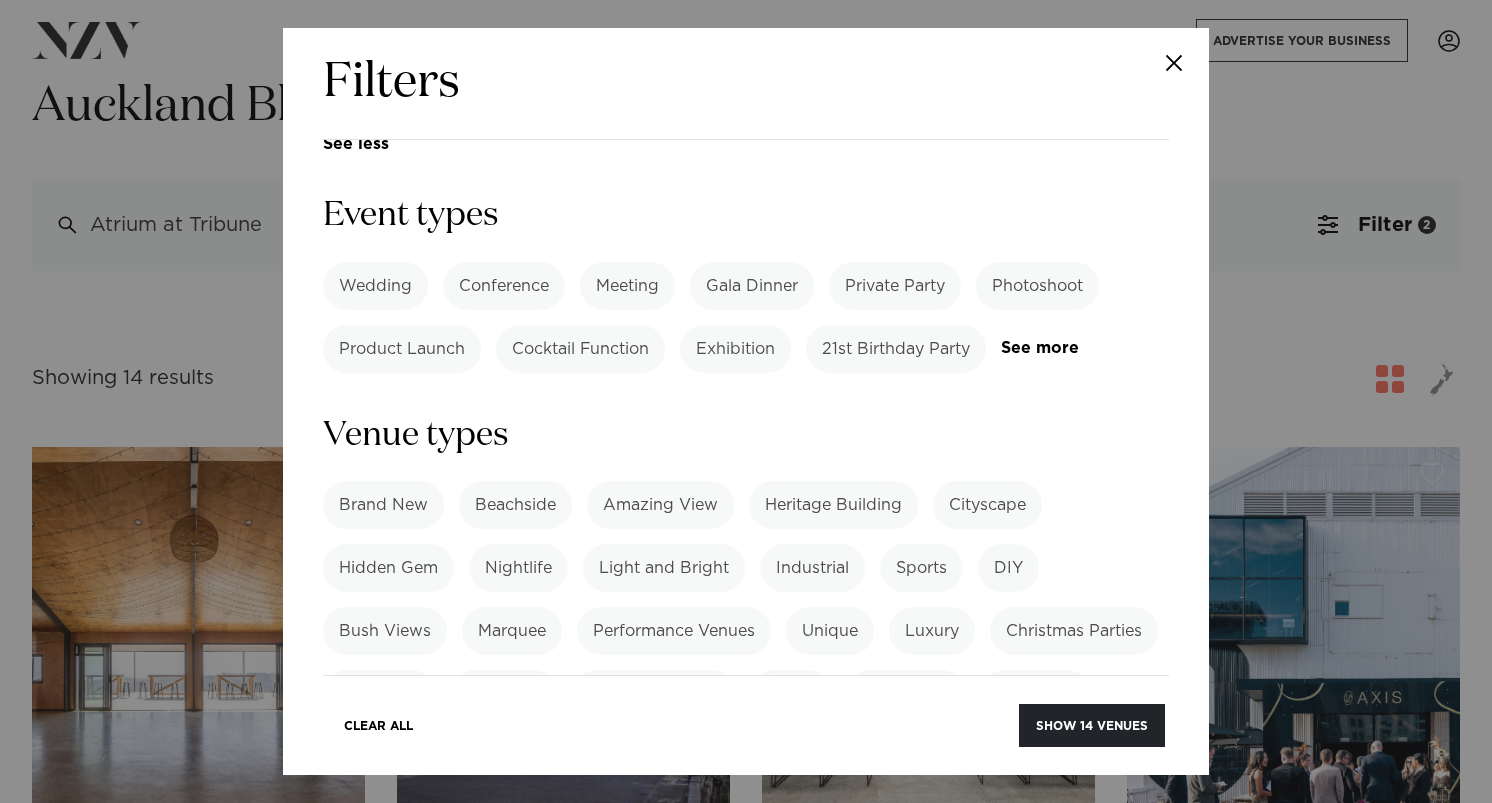 scroll, scrollTop: 710, scrollLeft: 0, axis: vertical 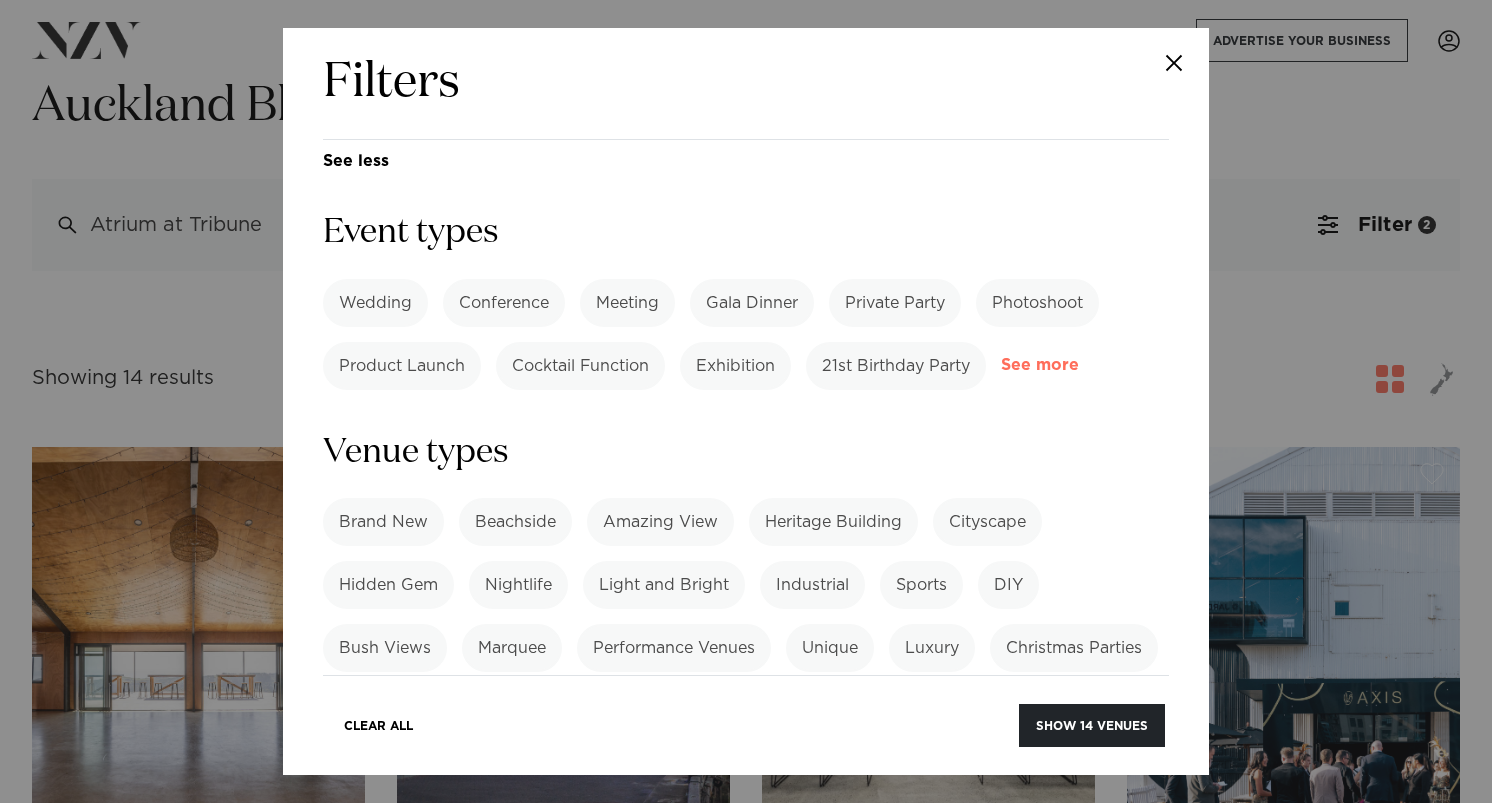click on "See more" at bounding box center (1079, 365) 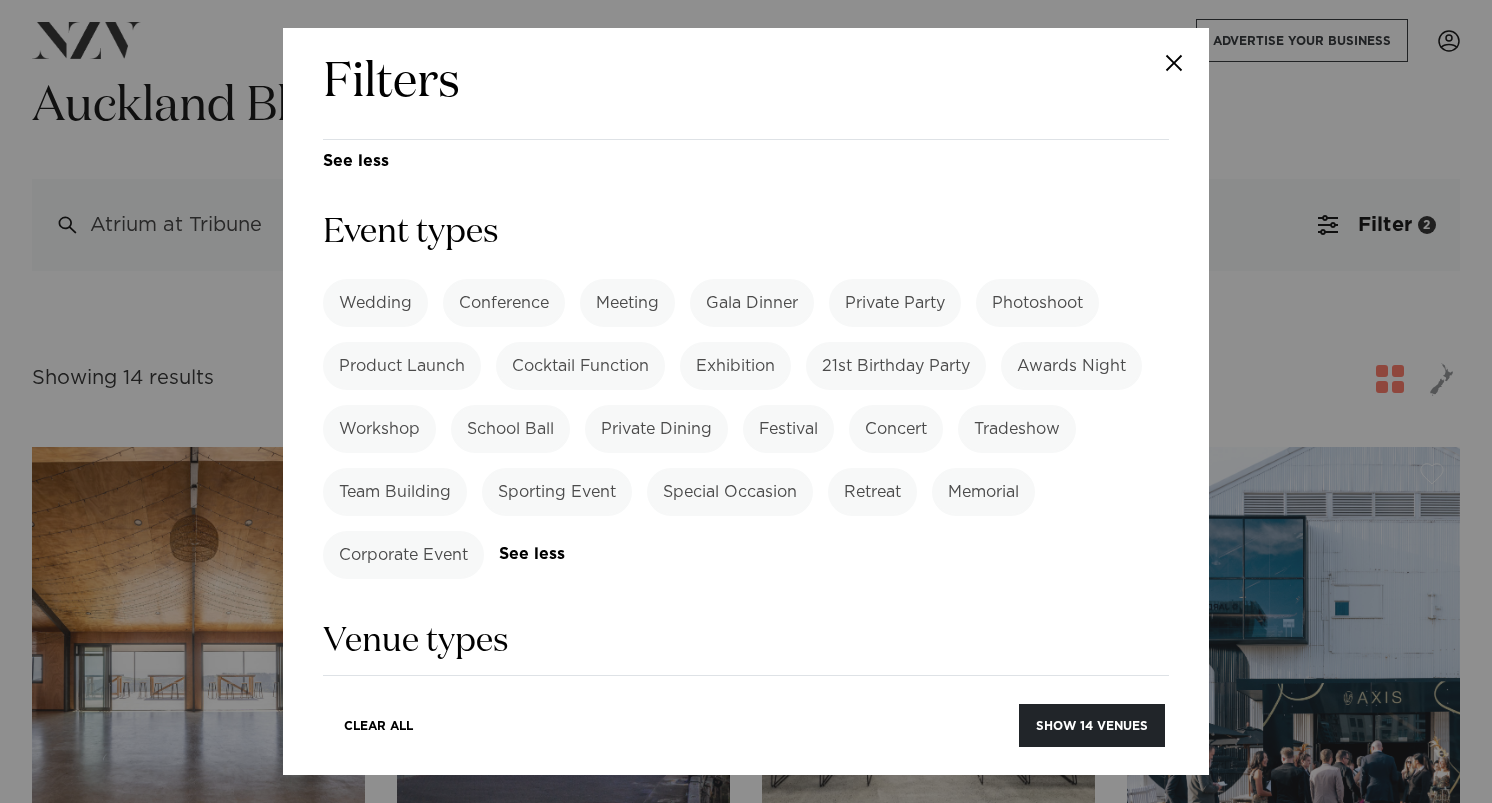 click on "Corporate Event" at bounding box center [403, 555] 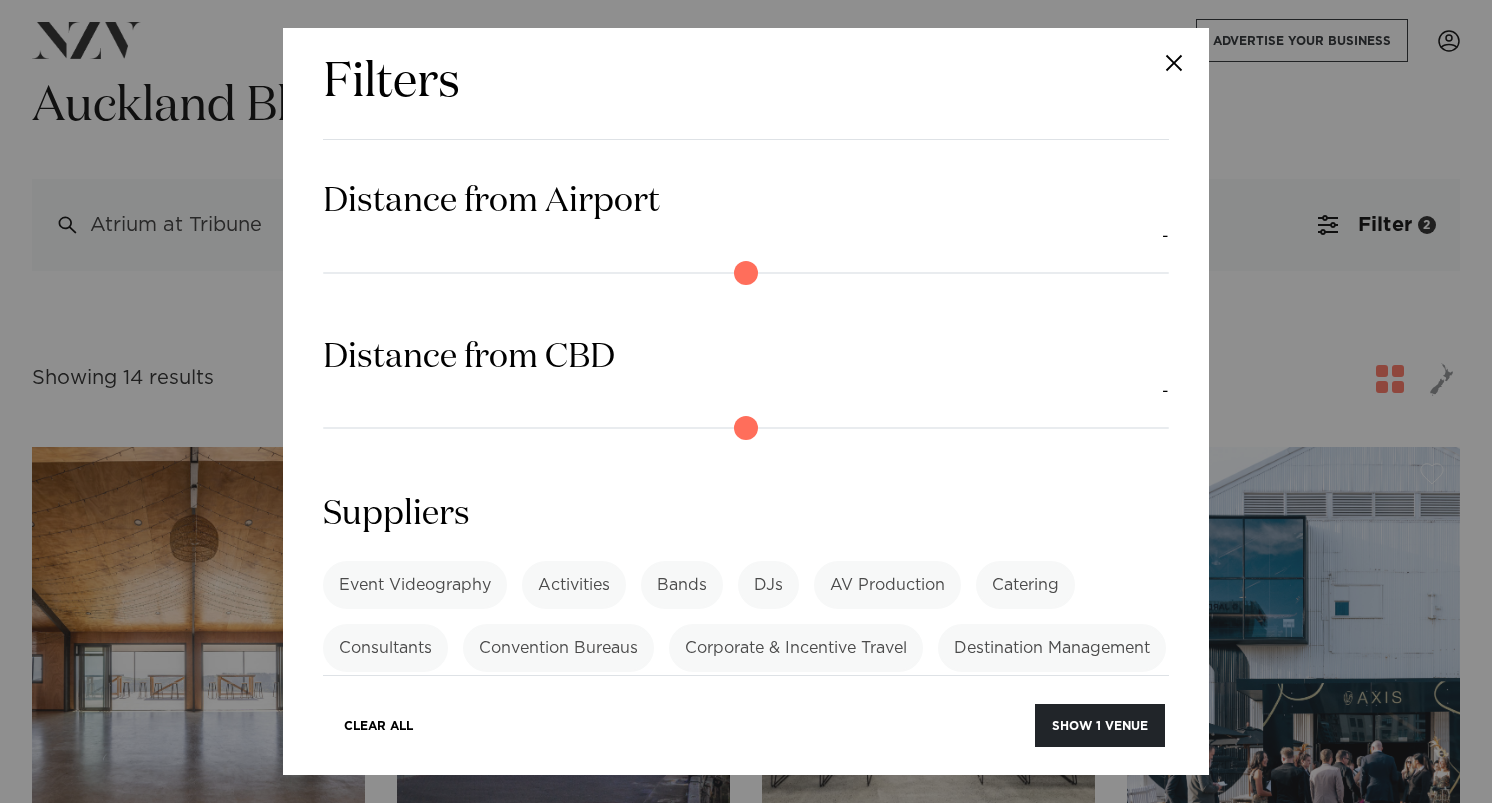 scroll, scrollTop: 2462, scrollLeft: 0, axis: vertical 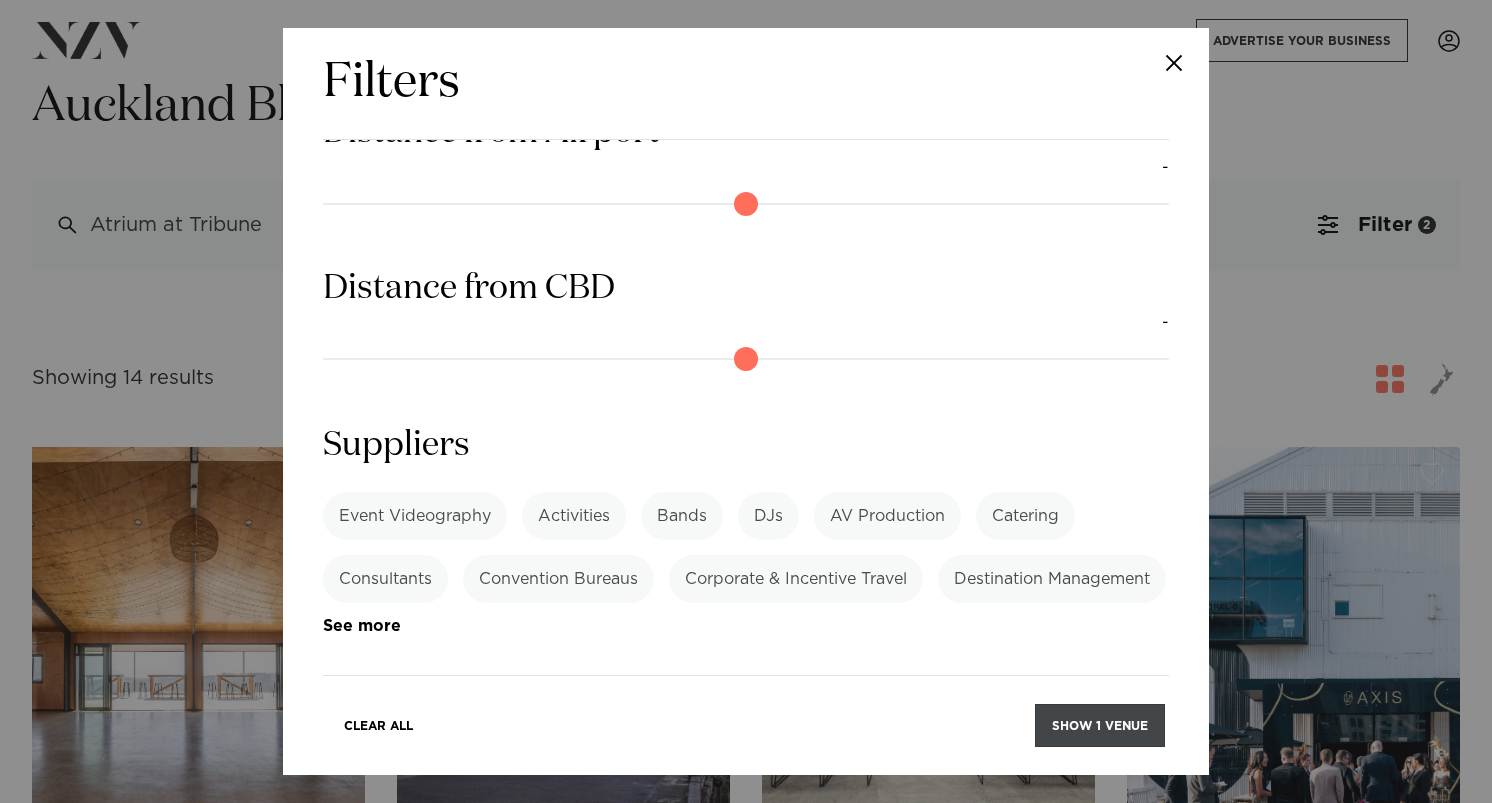 click on "Show 1 venue" at bounding box center (1100, 725) 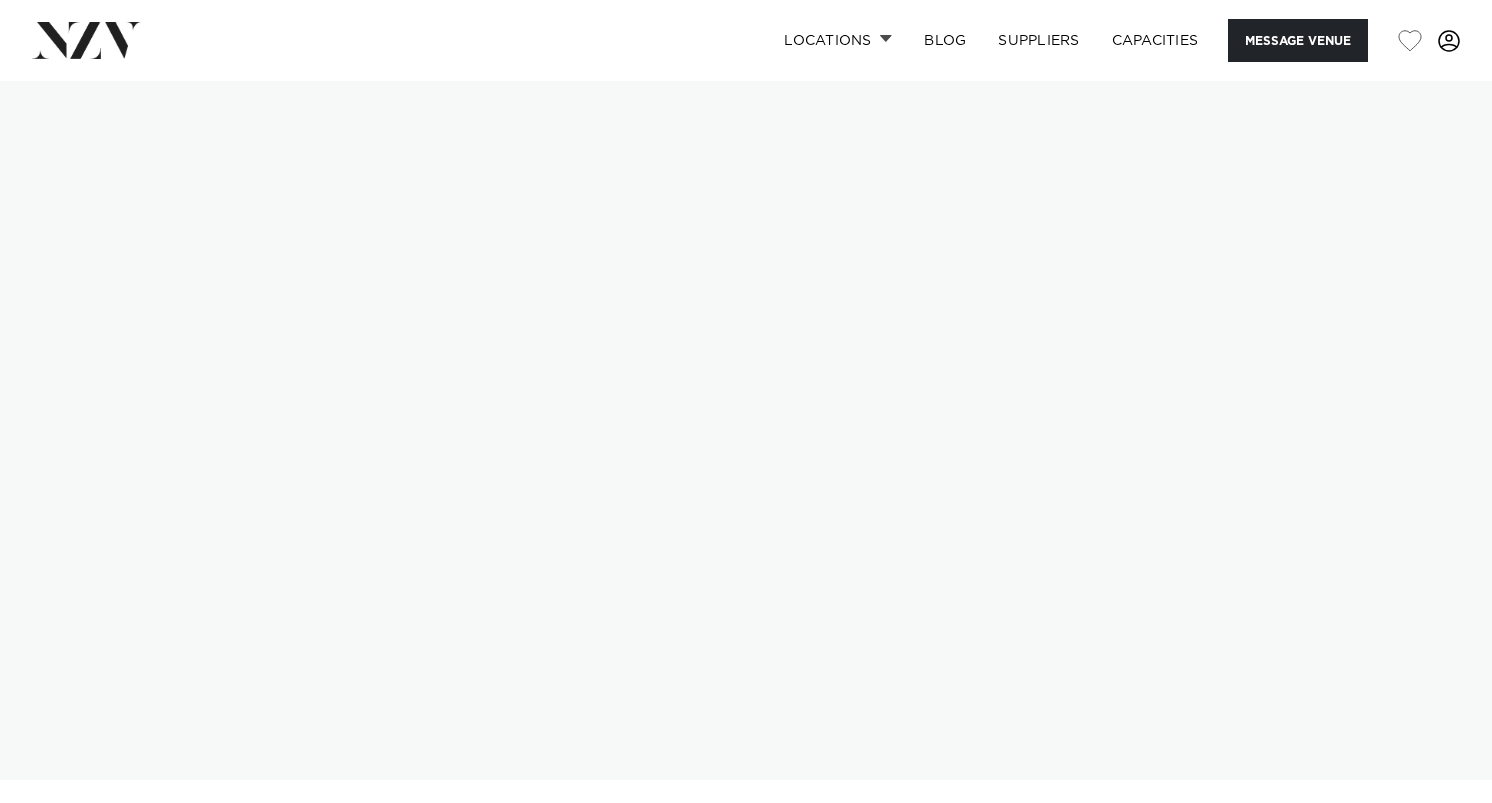 scroll, scrollTop: 0, scrollLeft: 0, axis: both 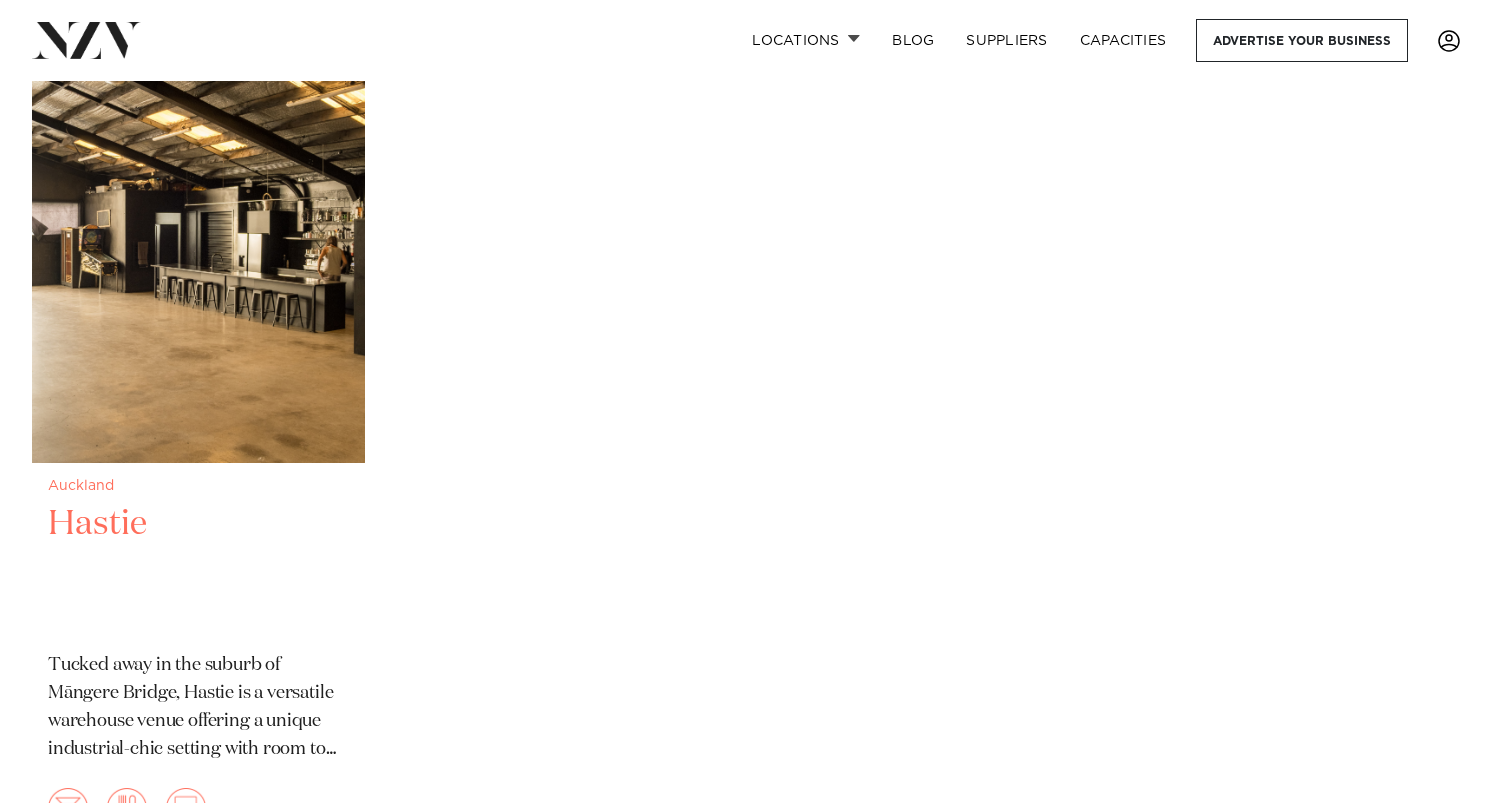 click at bounding box center (198, 239) 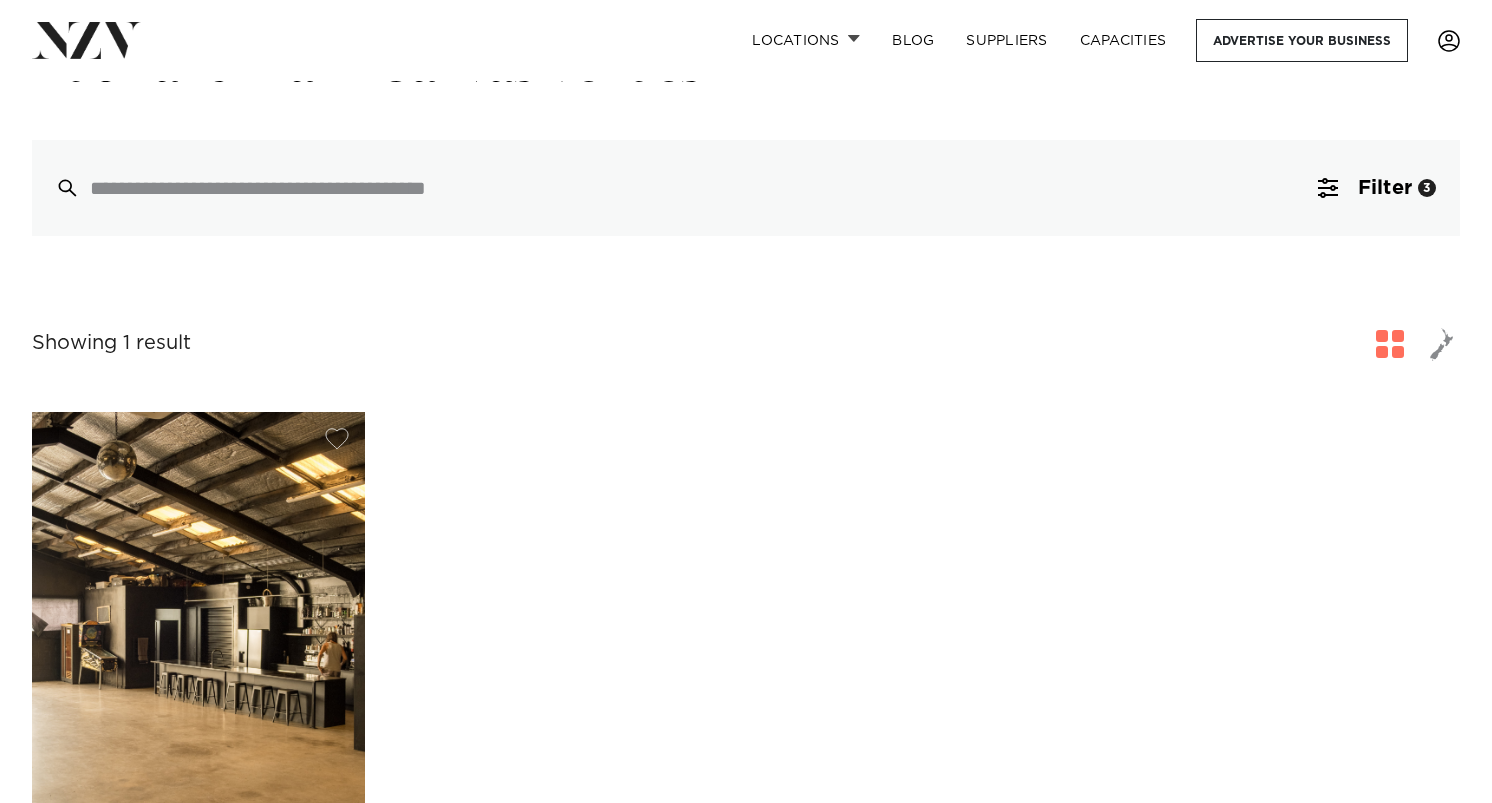 scroll, scrollTop: 0, scrollLeft: 0, axis: both 